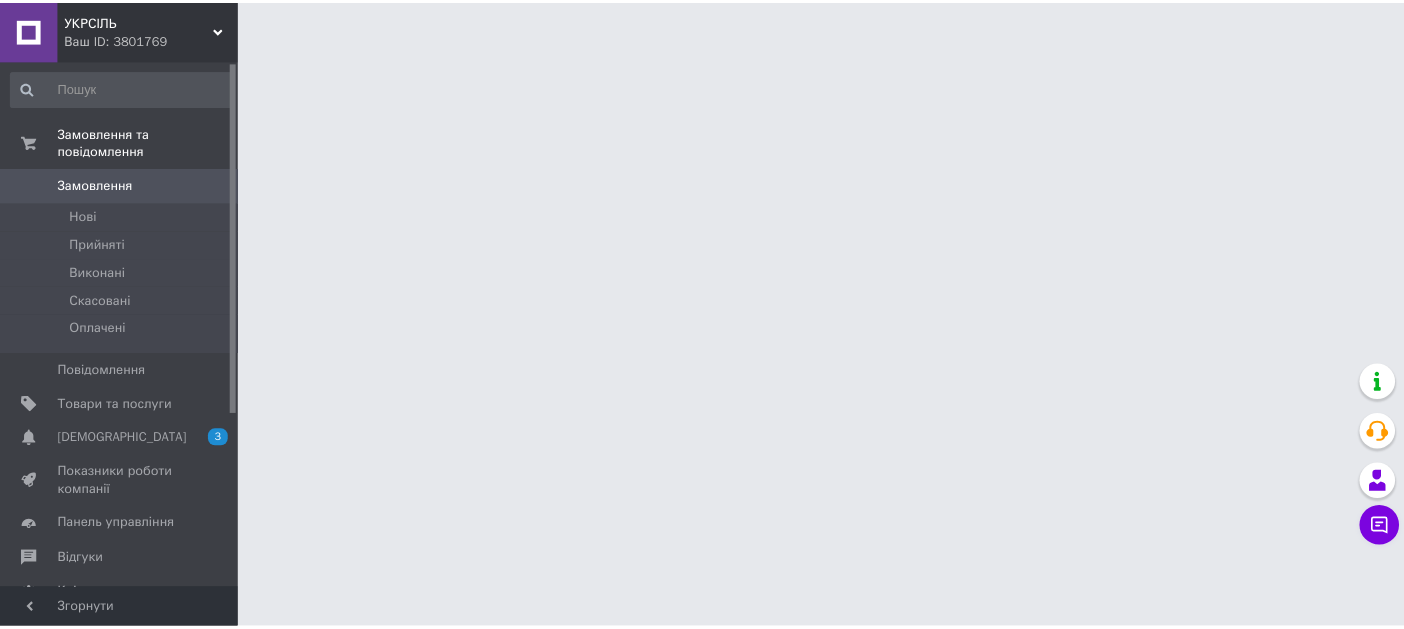 scroll, scrollTop: 0, scrollLeft: 0, axis: both 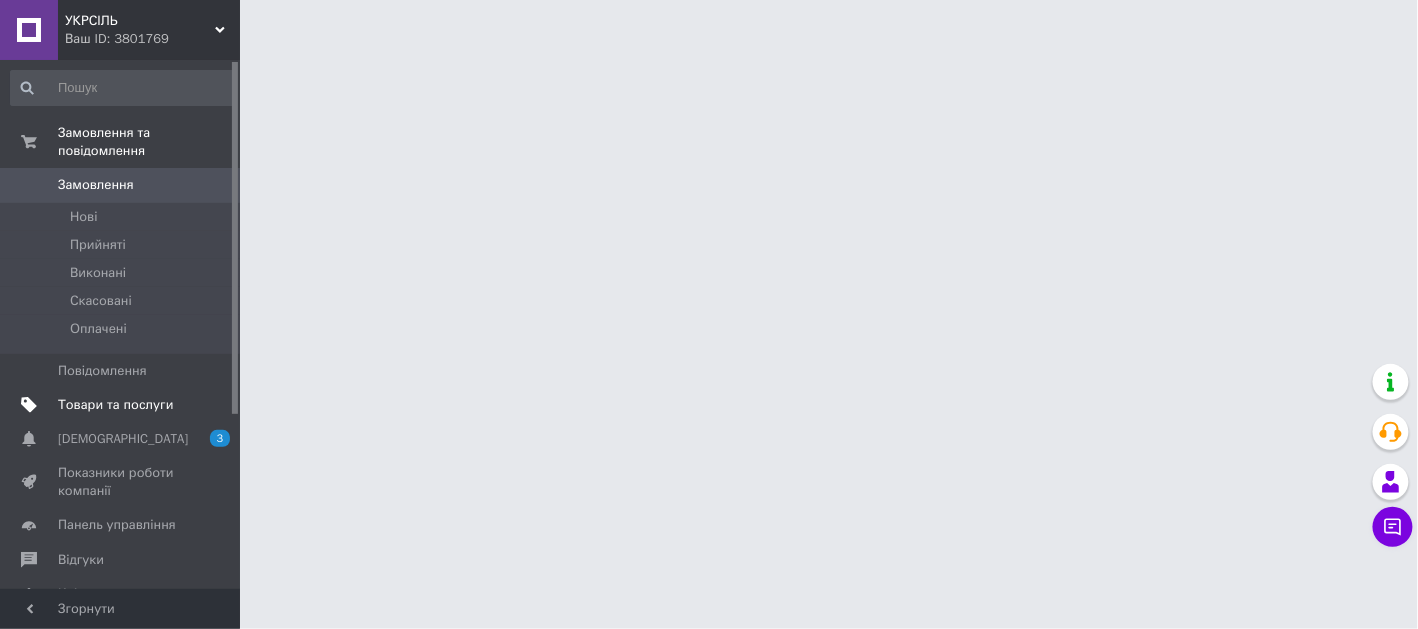 click on "Товари та послуги" at bounding box center (115, 405) 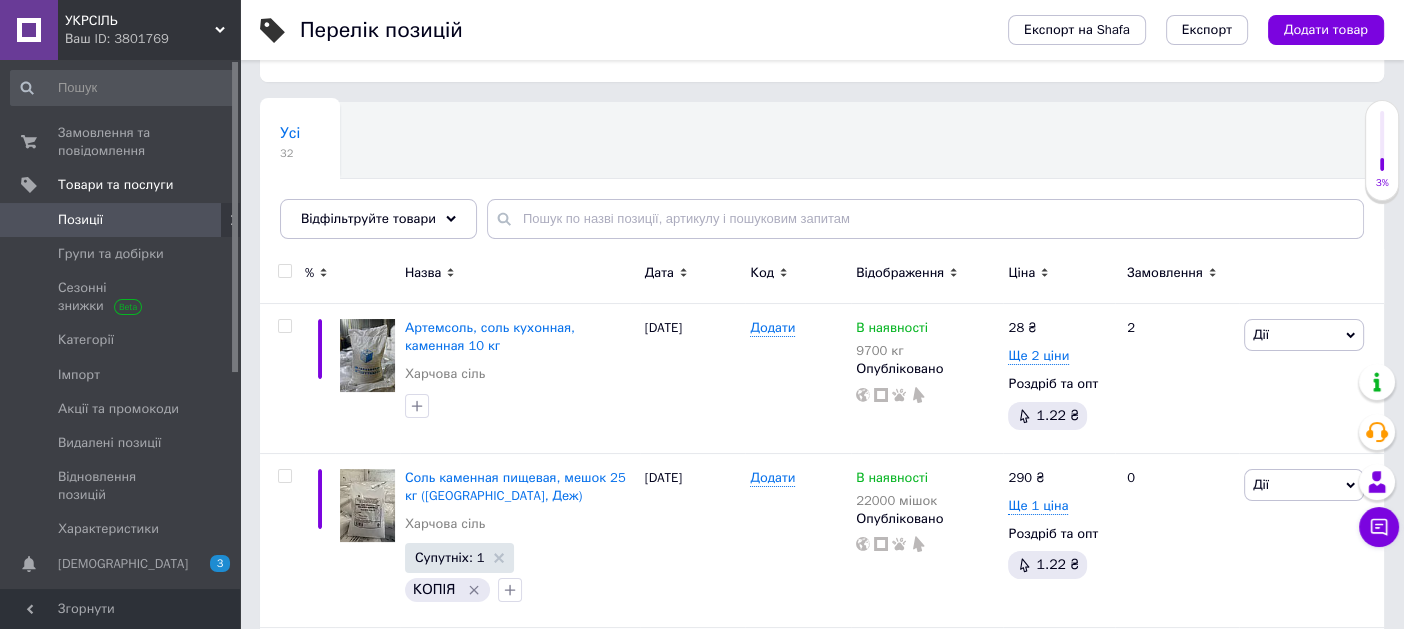 scroll, scrollTop: 101, scrollLeft: 0, axis: vertical 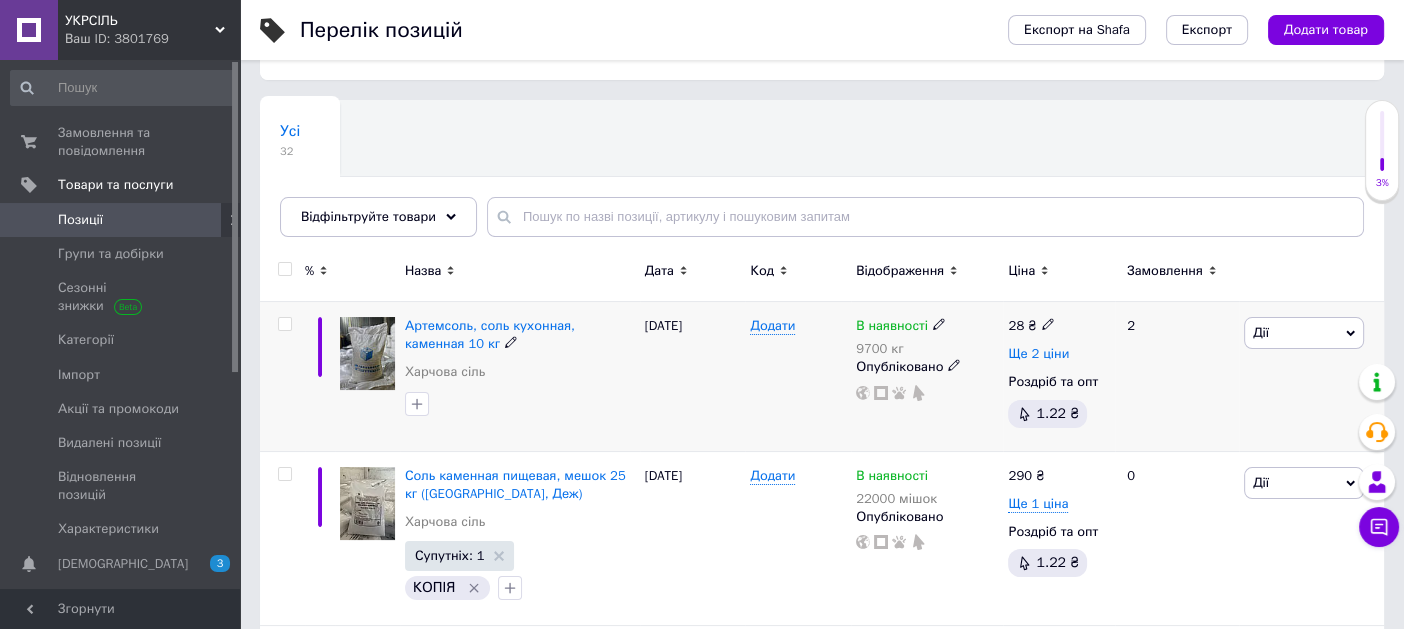 click on "Ще 2 ціни" at bounding box center [1038, 354] 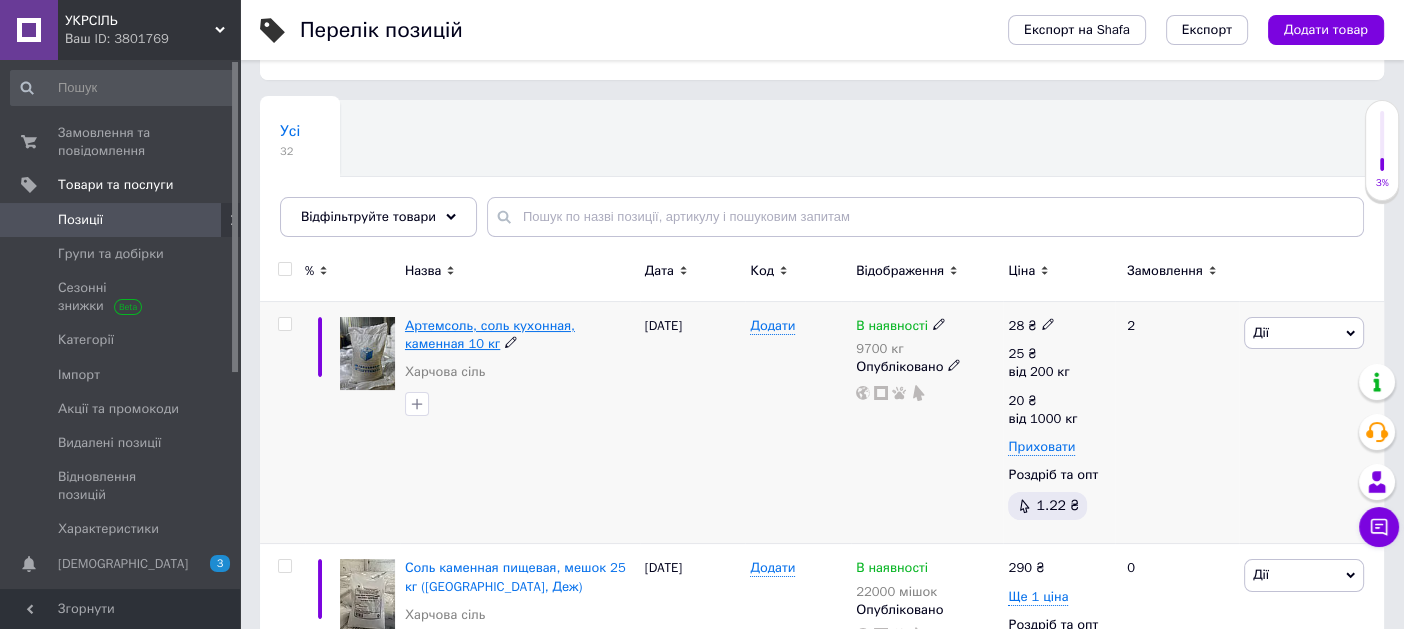 click on "Артемсоль, соль кухонная, каменная 10 кг" at bounding box center (490, 334) 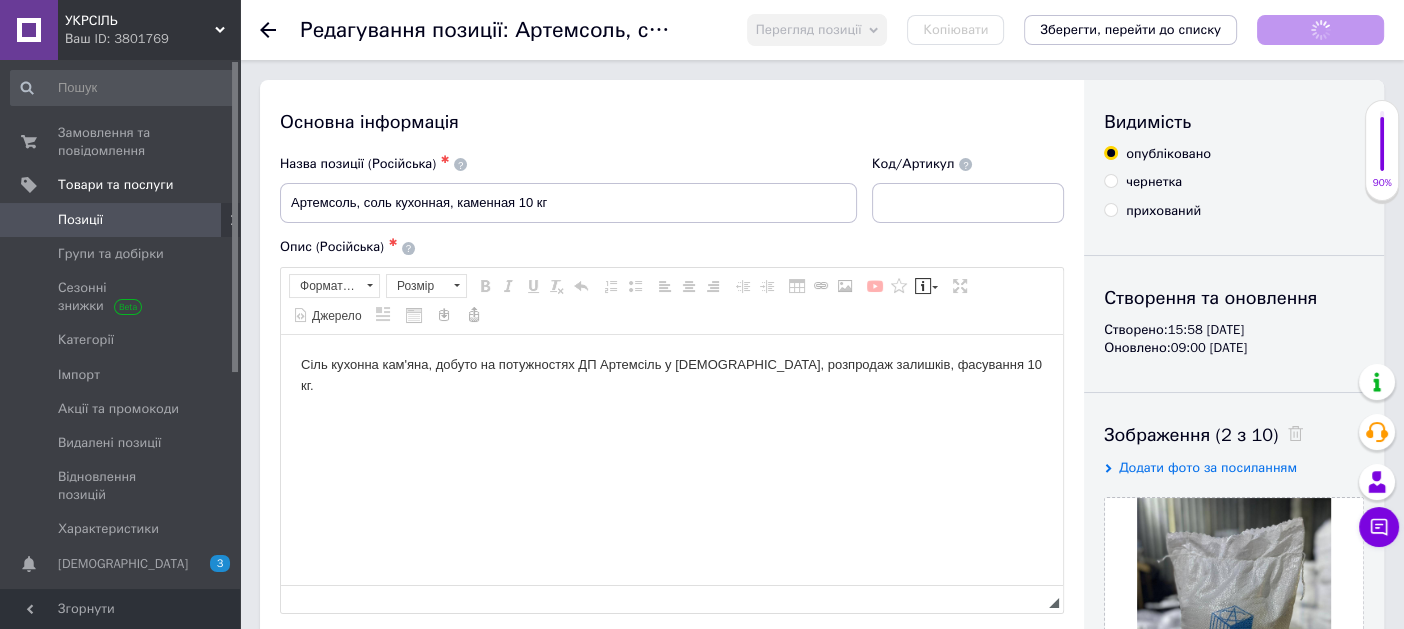 scroll, scrollTop: 0, scrollLeft: 0, axis: both 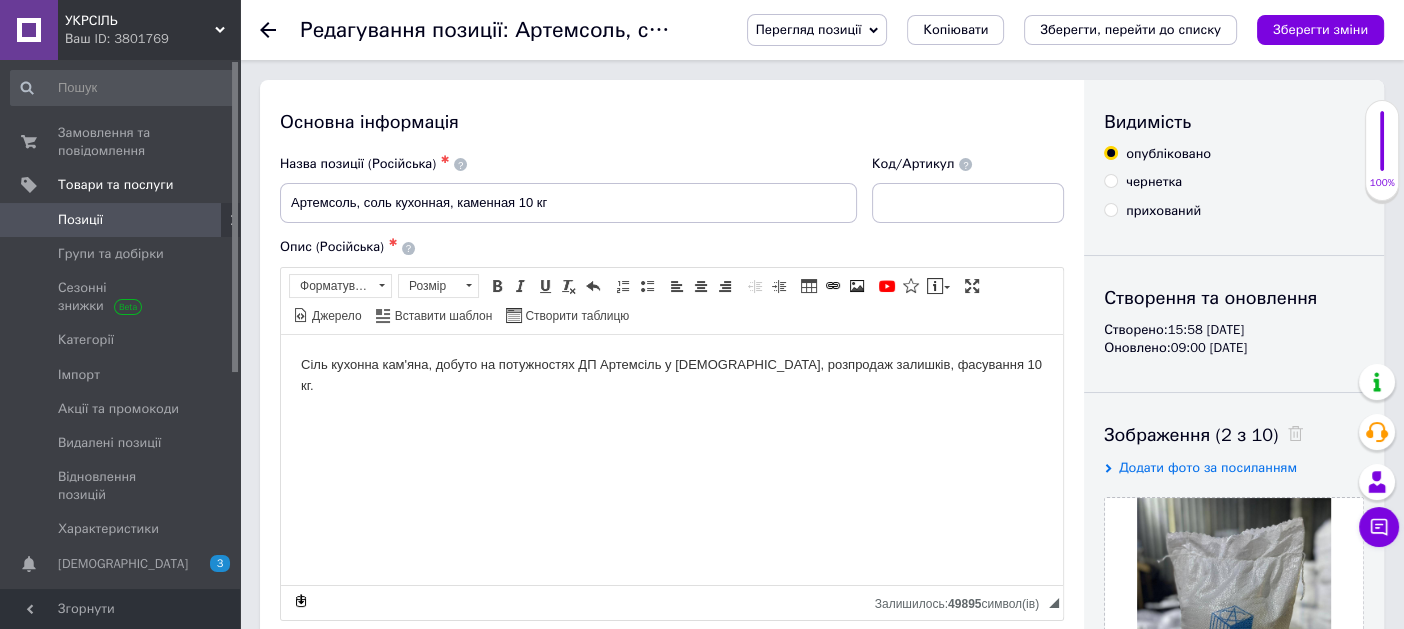 click on "Сіль кухонна кам'яна, добуто на потужностях ДП Артемсіль у [DEMOGRAPHIC_DATA], розпродаж залишків, фасування 10 кг." at bounding box center (672, 375) 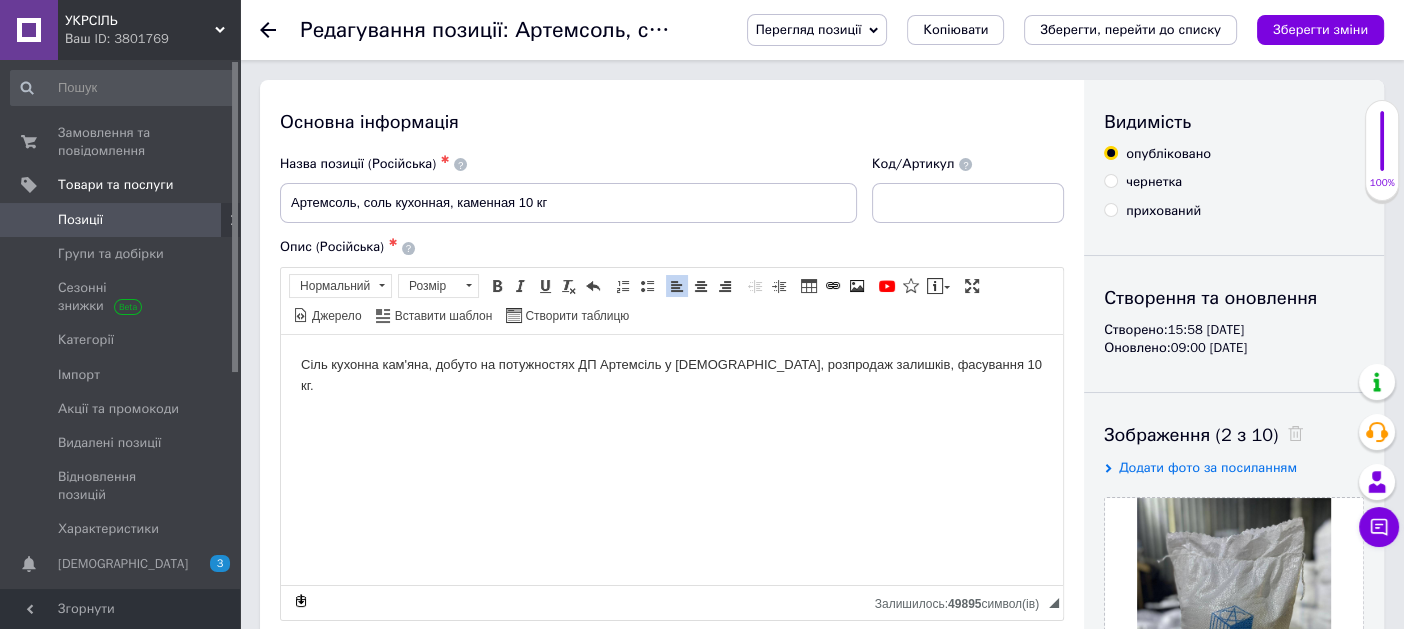 type 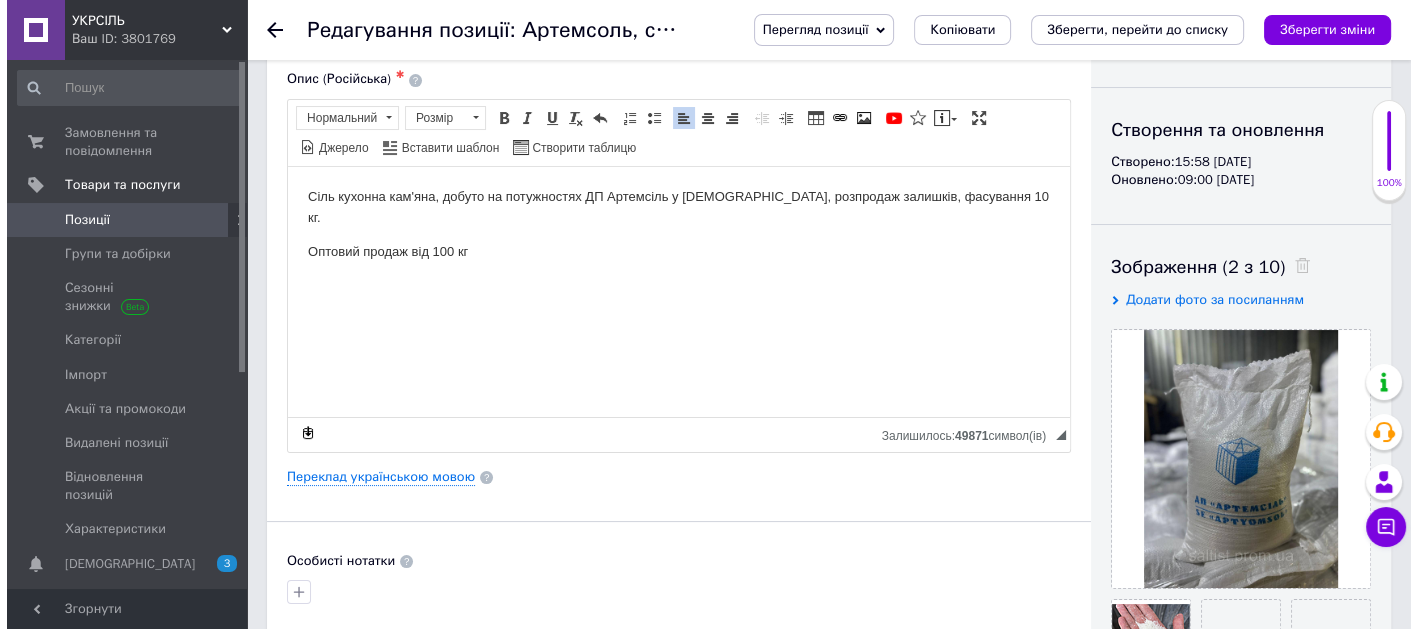 scroll, scrollTop: 262, scrollLeft: 0, axis: vertical 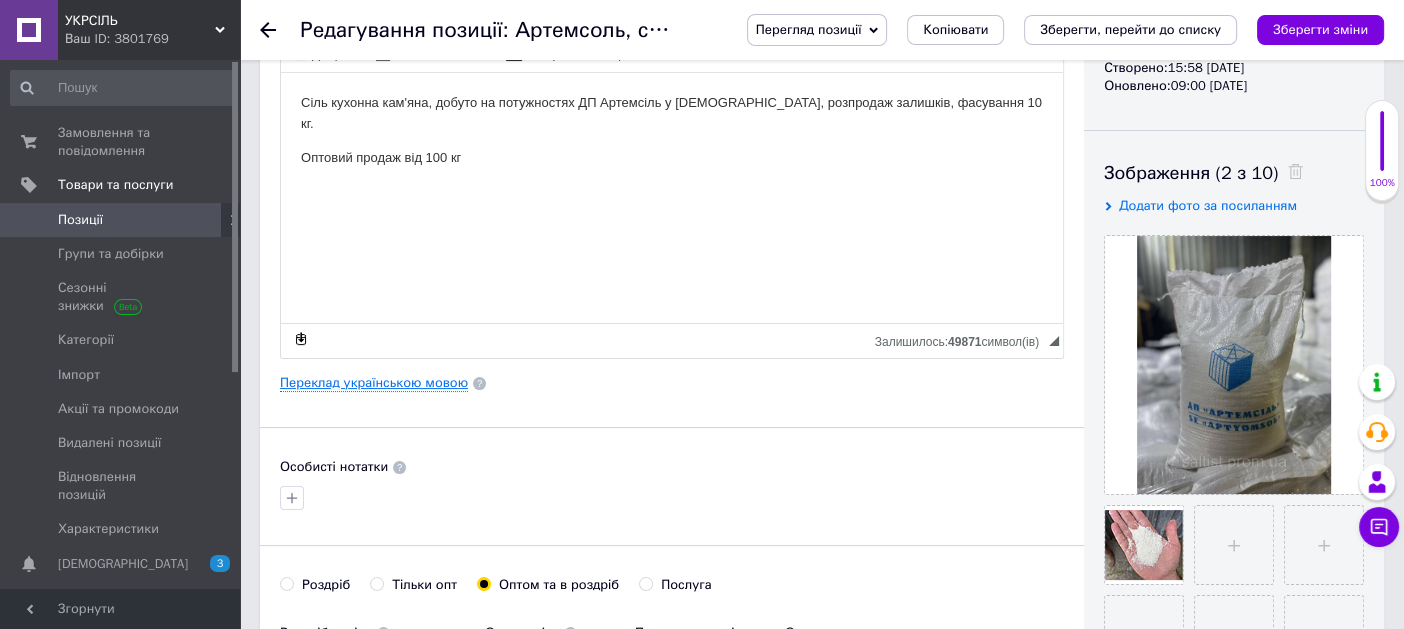 click on "Переклад українською мовою" at bounding box center [374, 383] 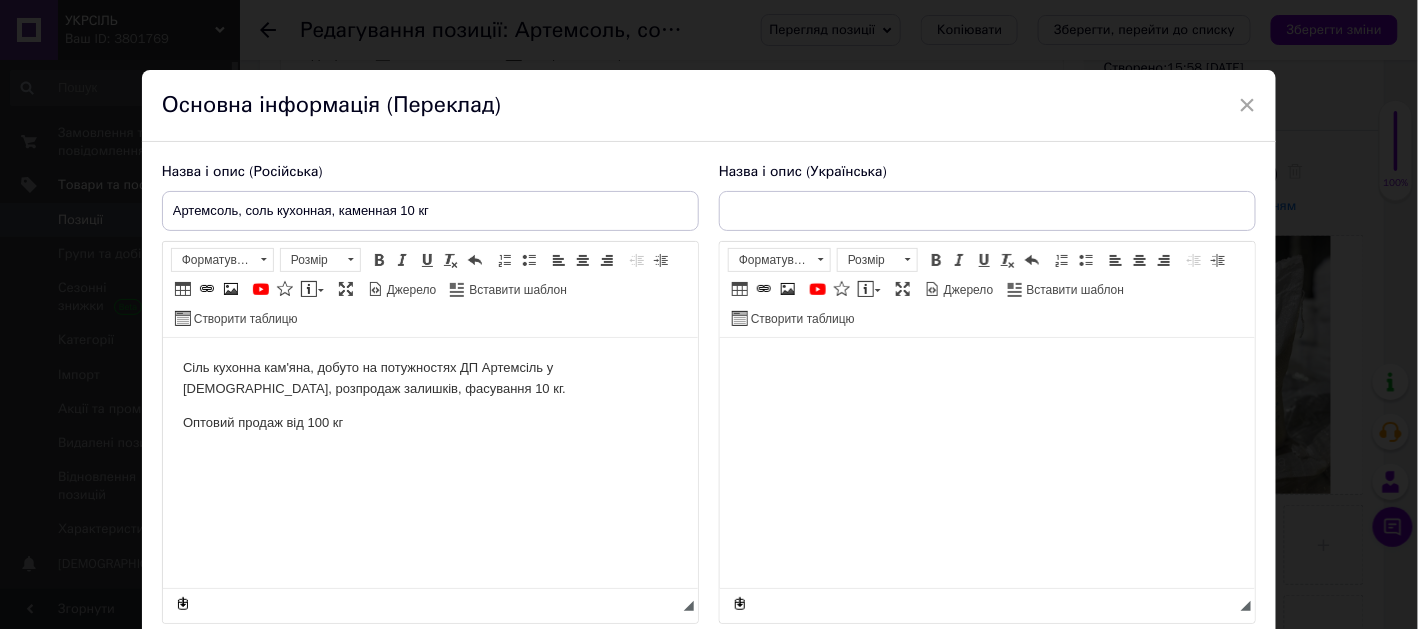 type on "Артемсіль, сіль кухонна кам'яна, 10 кг" 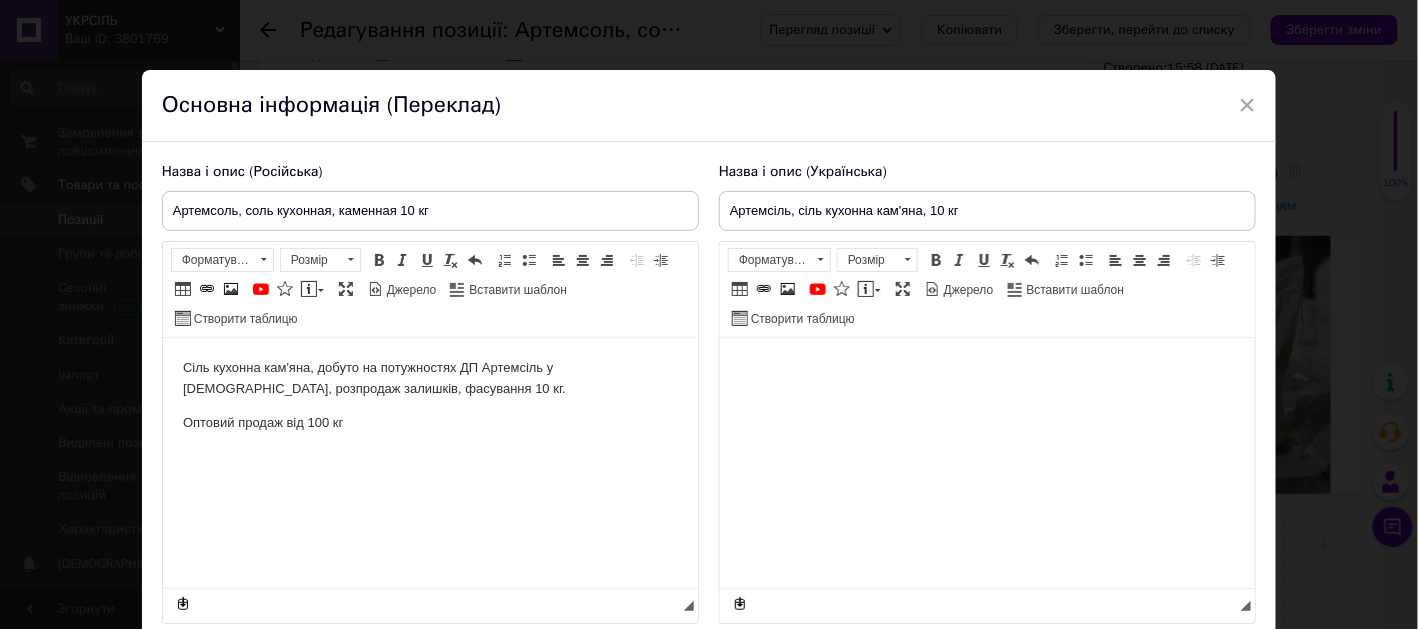 scroll, scrollTop: 0, scrollLeft: 0, axis: both 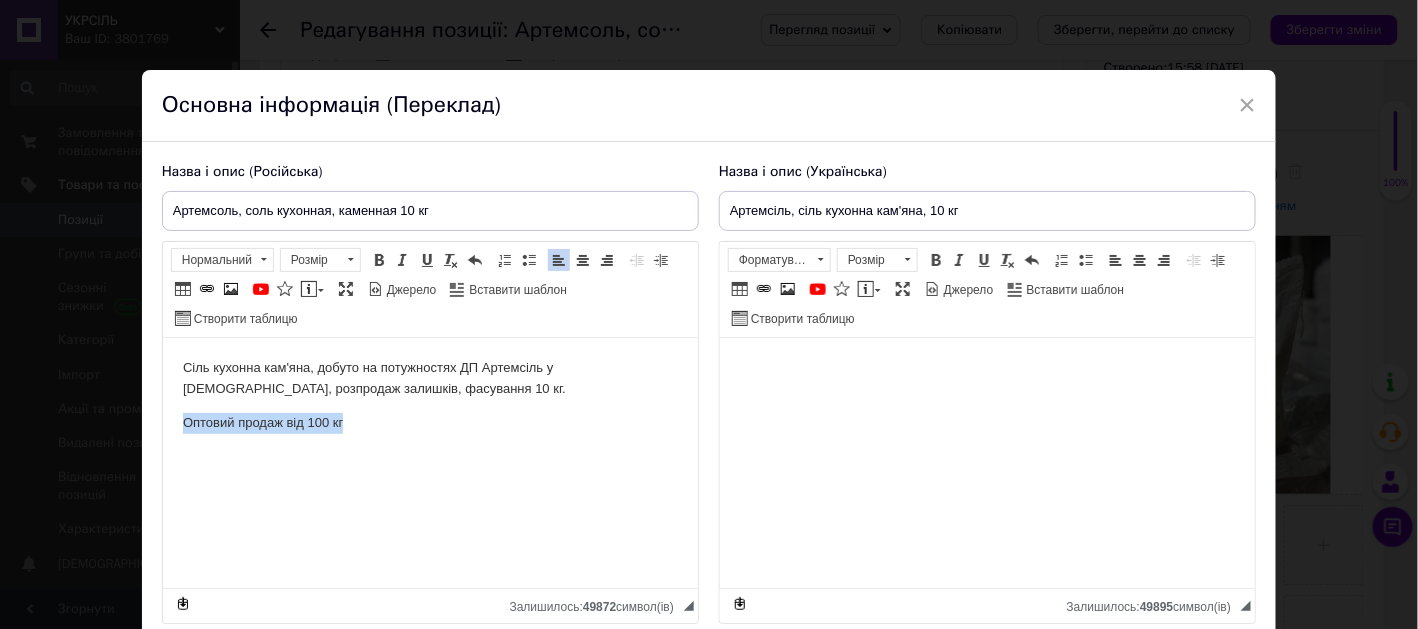 drag, startPoint x: 367, startPoint y: 431, endPoint x: 172, endPoint y: 408, distance: 196.35173 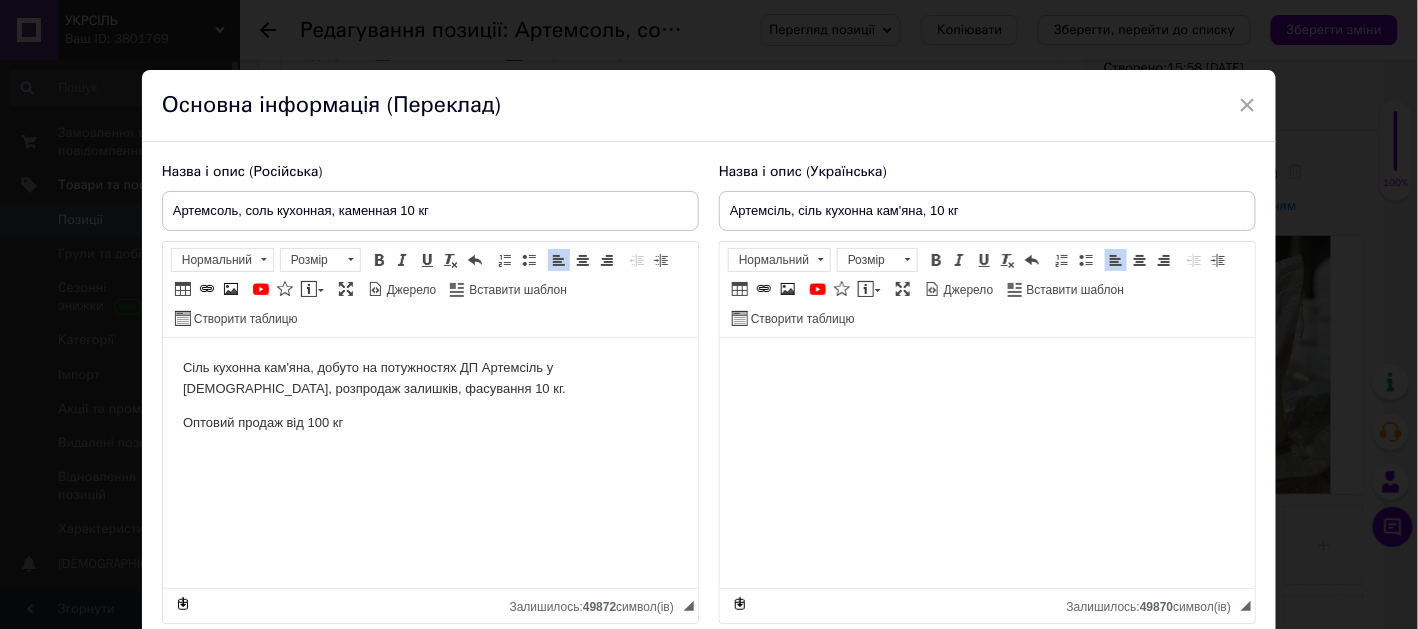 click on "Оптовий продаж від 100 кг" at bounding box center (429, 423) 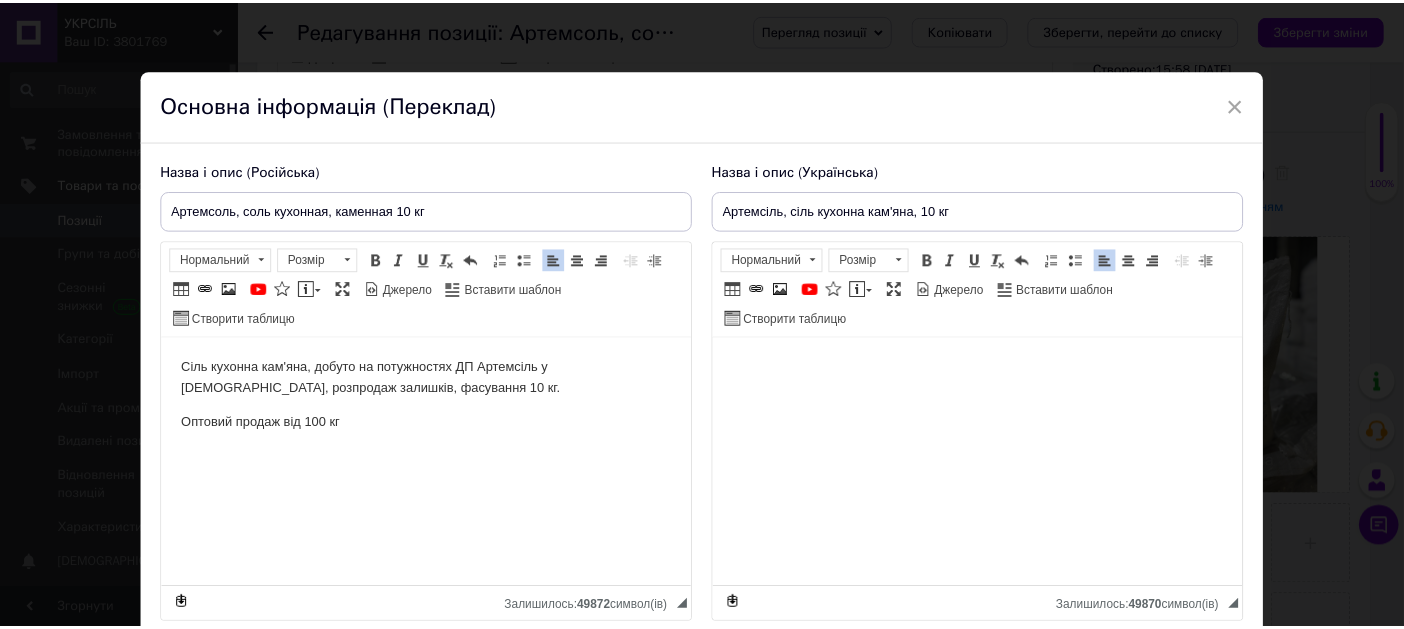 scroll, scrollTop: 155, scrollLeft: 0, axis: vertical 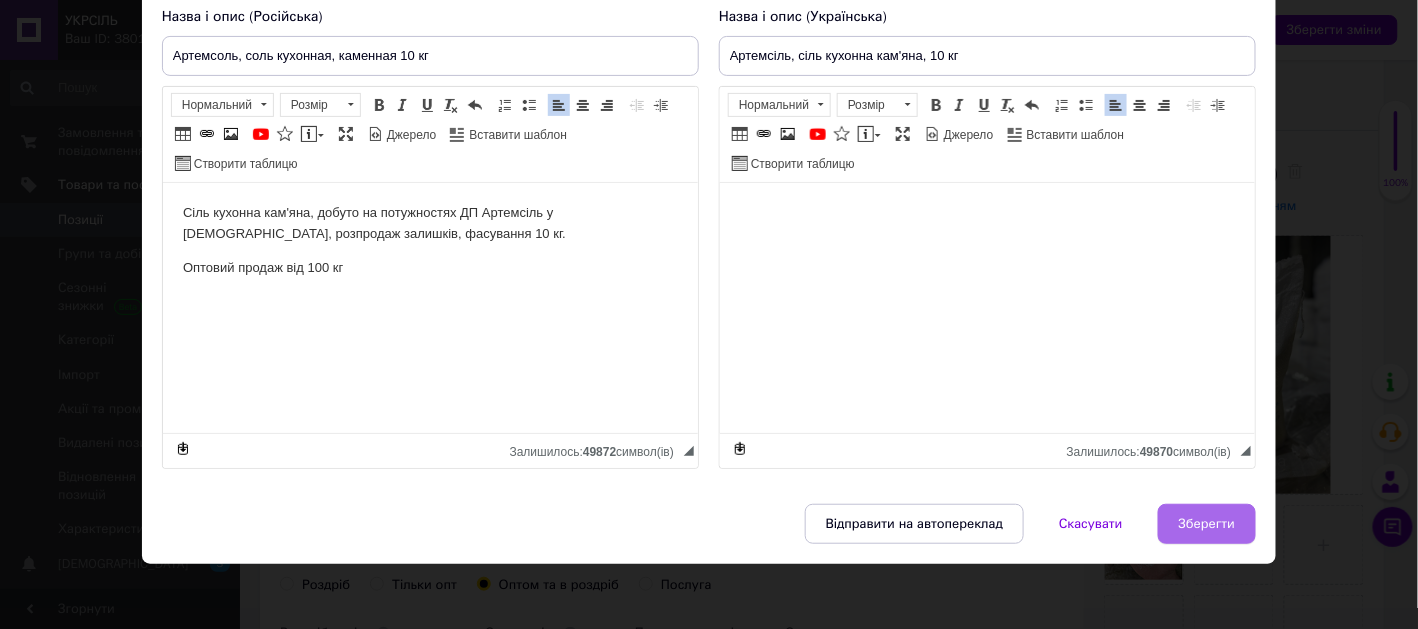 click on "Зберегти" at bounding box center (1207, 524) 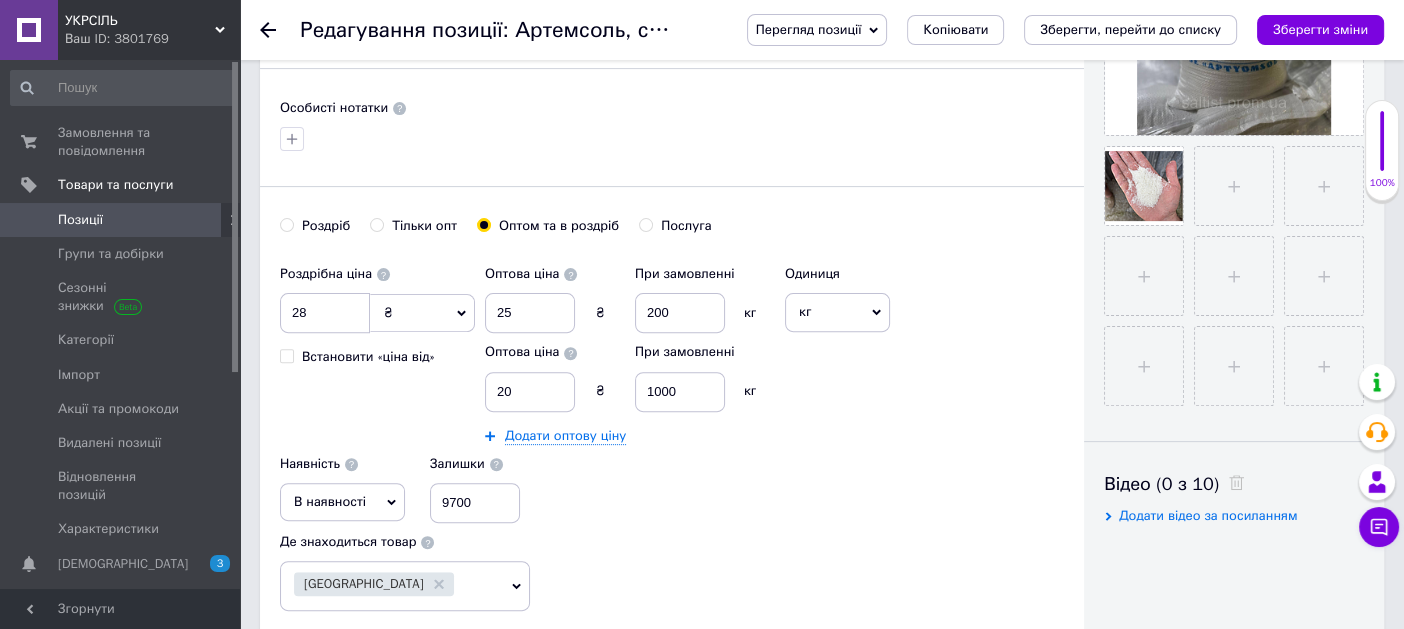 scroll, scrollTop: 623, scrollLeft: 0, axis: vertical 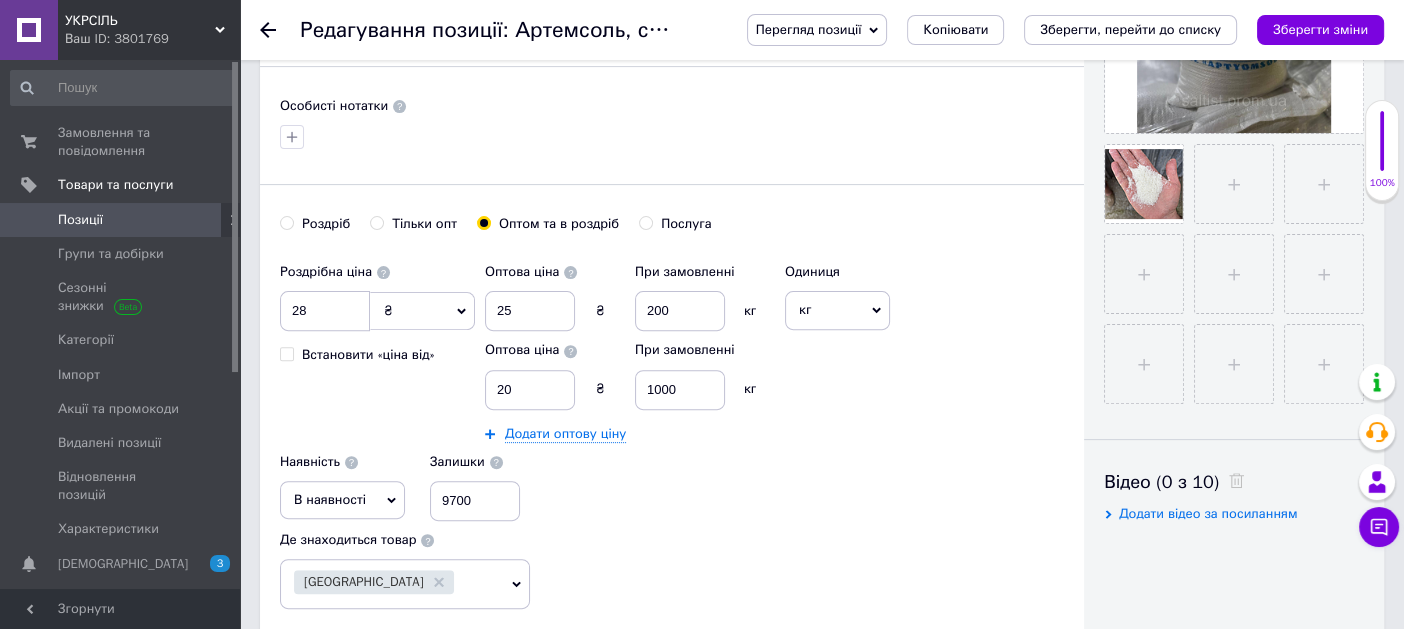 click on "кг" at bounding box center (837, 310) 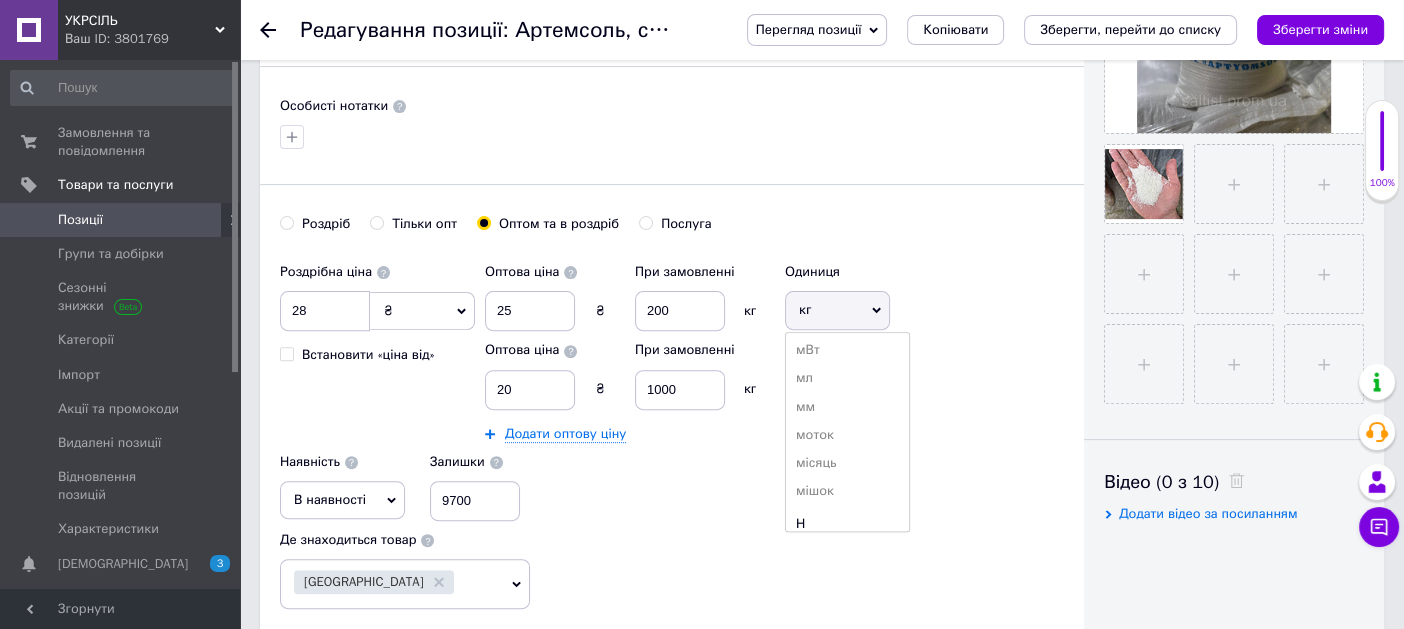scroll, scrollTop: 1809, scrollLeft: 0, axis: vertical 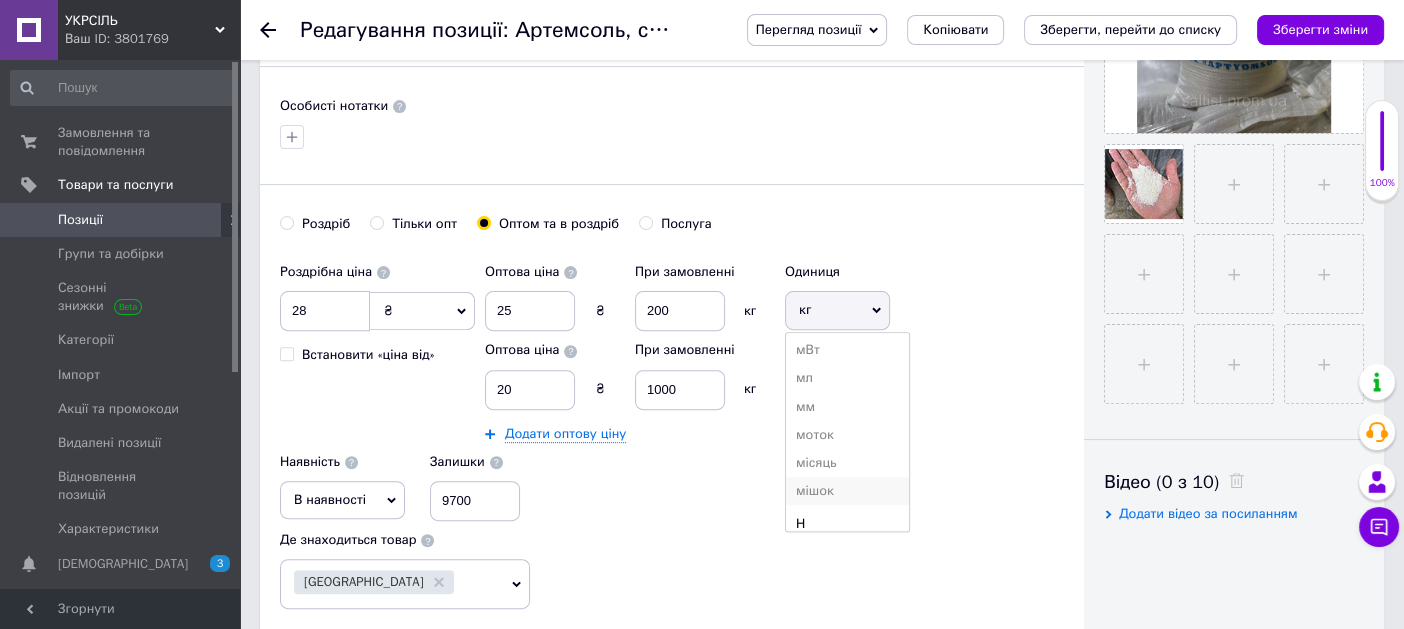 click on "мішок" at bounding box center (847, 491) 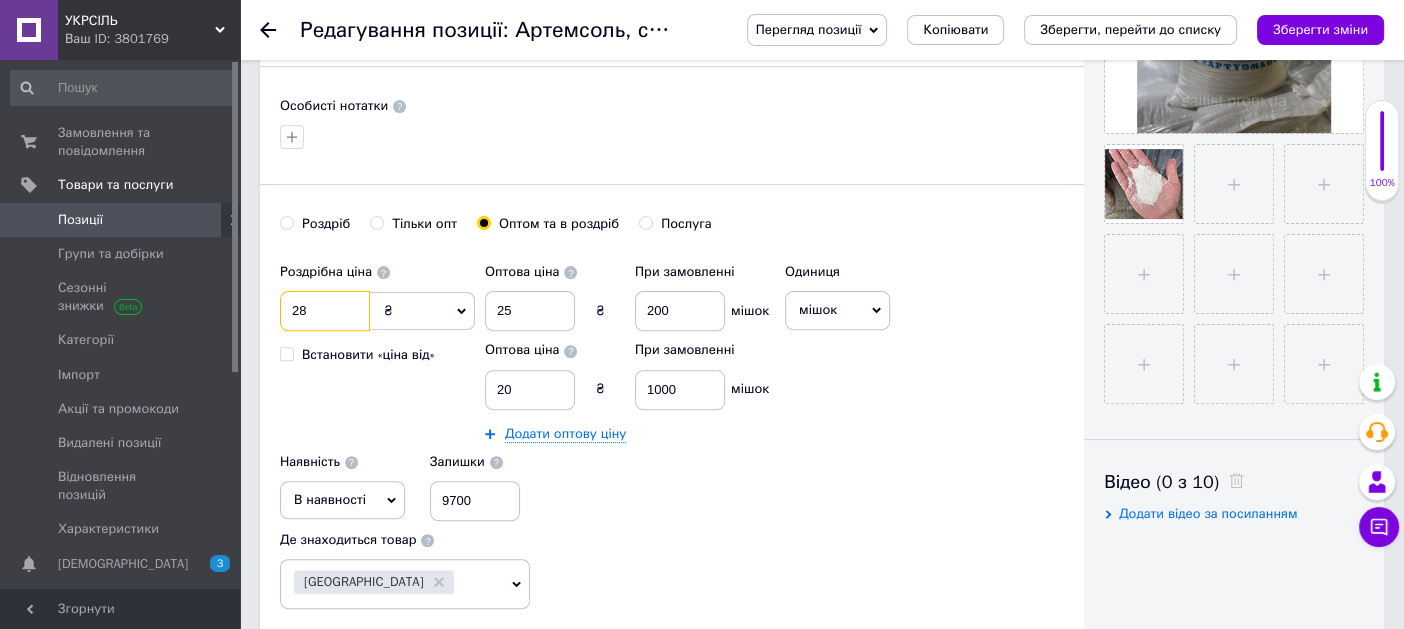 click on "28" at bounding box center (325, 311) 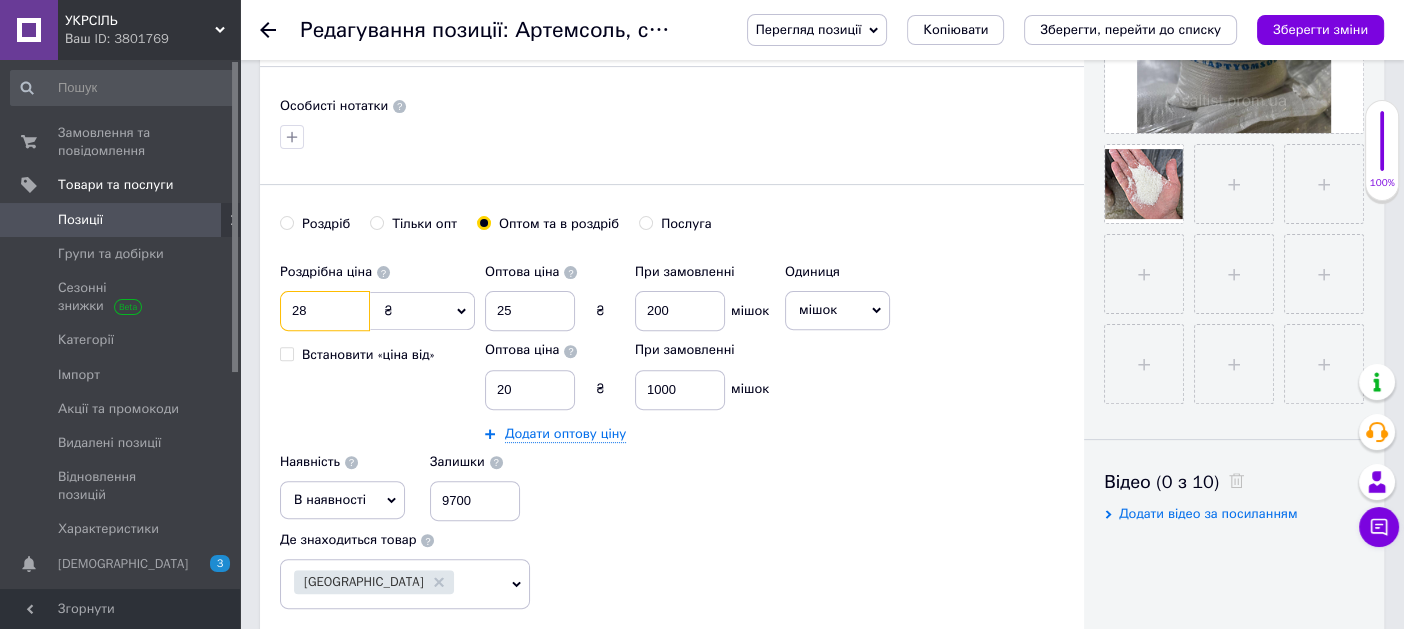 type on "2" 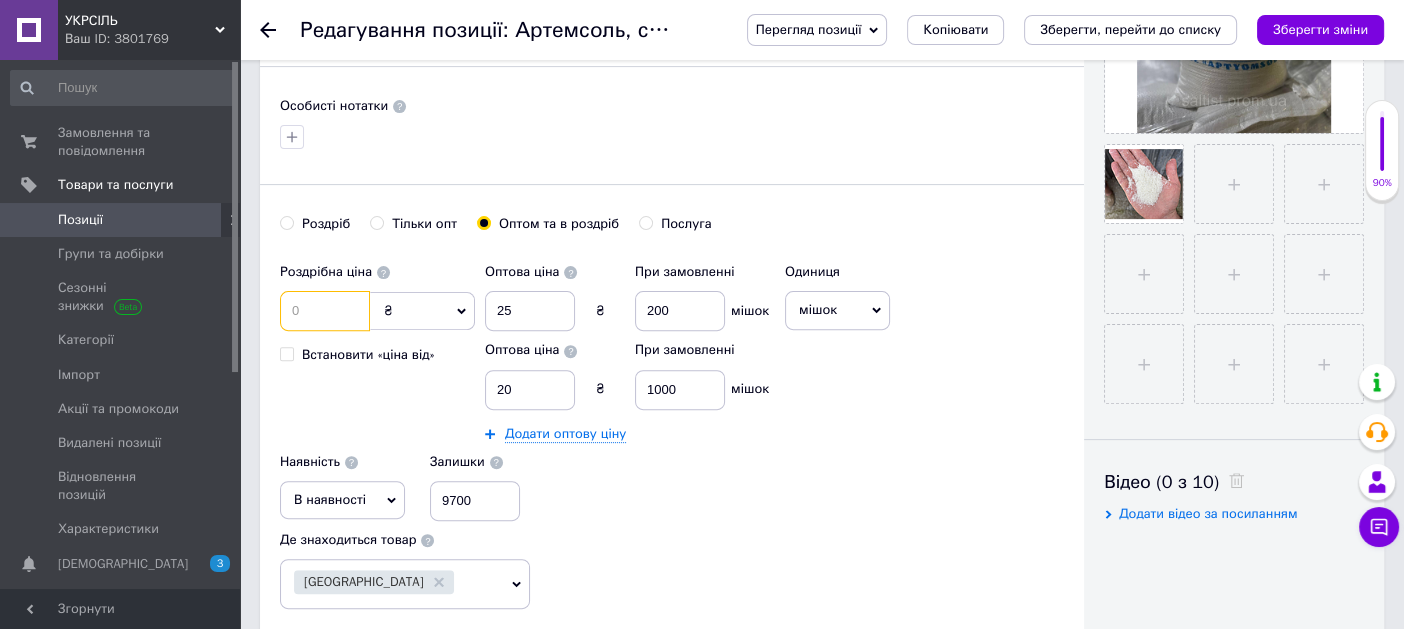 click at bounding box center [325, 311] 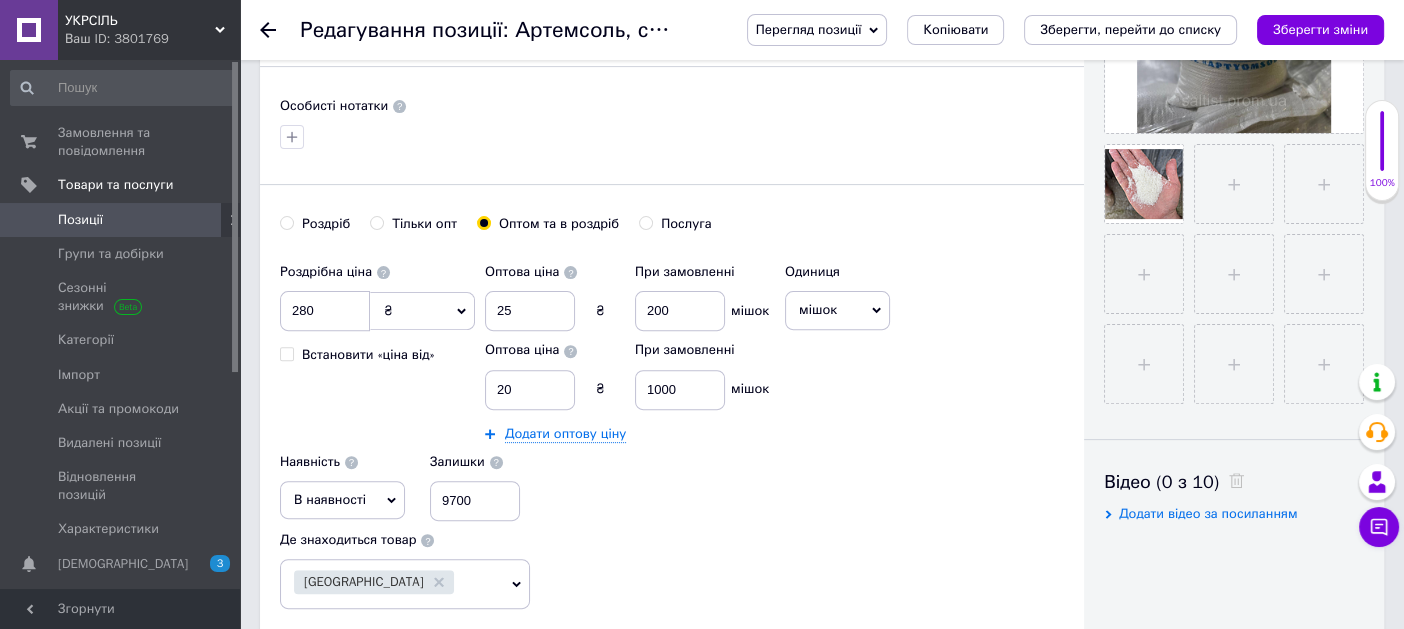 click on "мішок" at bounding box center [837, 310] 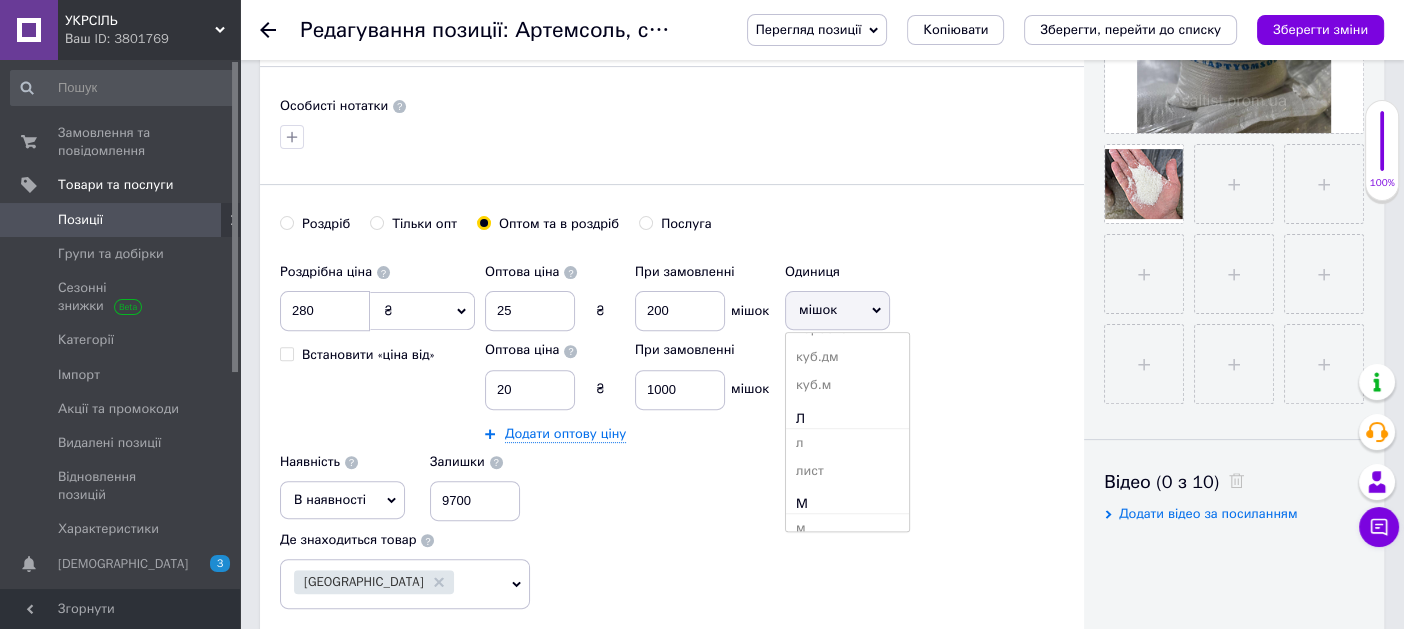 scroll, scrollTop: 1632, scrollLeft: 0, axis: vertical 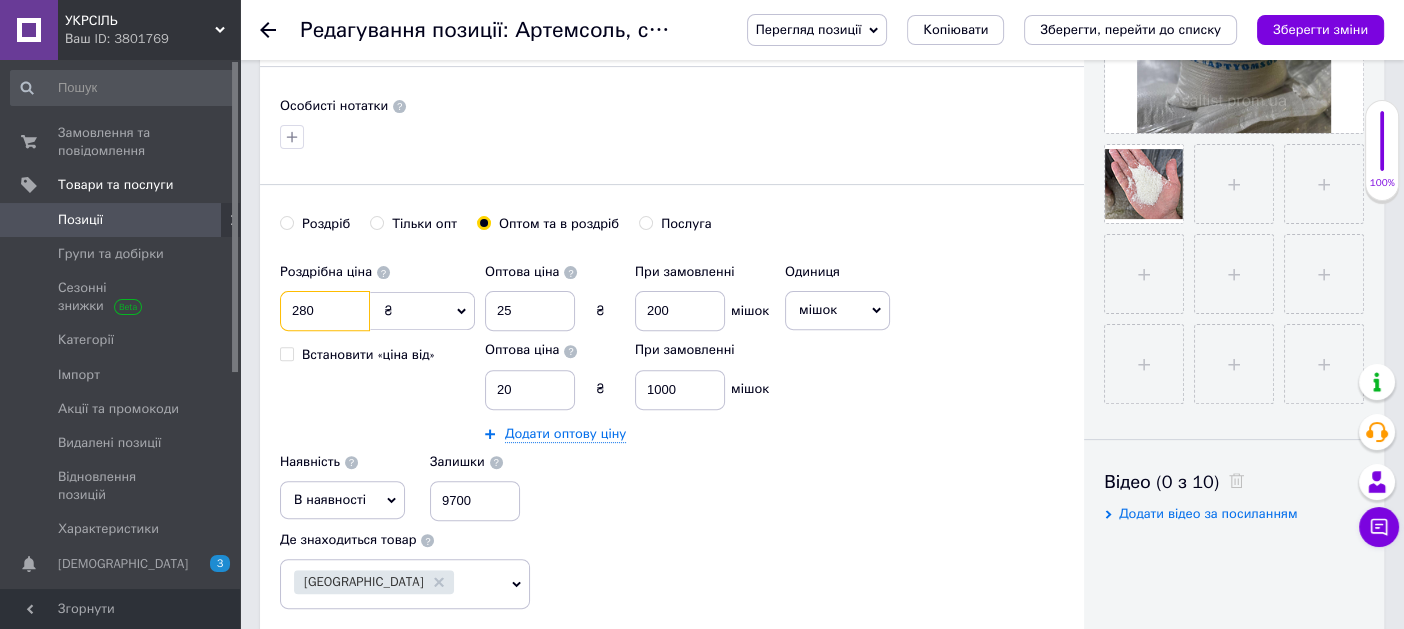 click on "280" at bounding box center (325, 311) 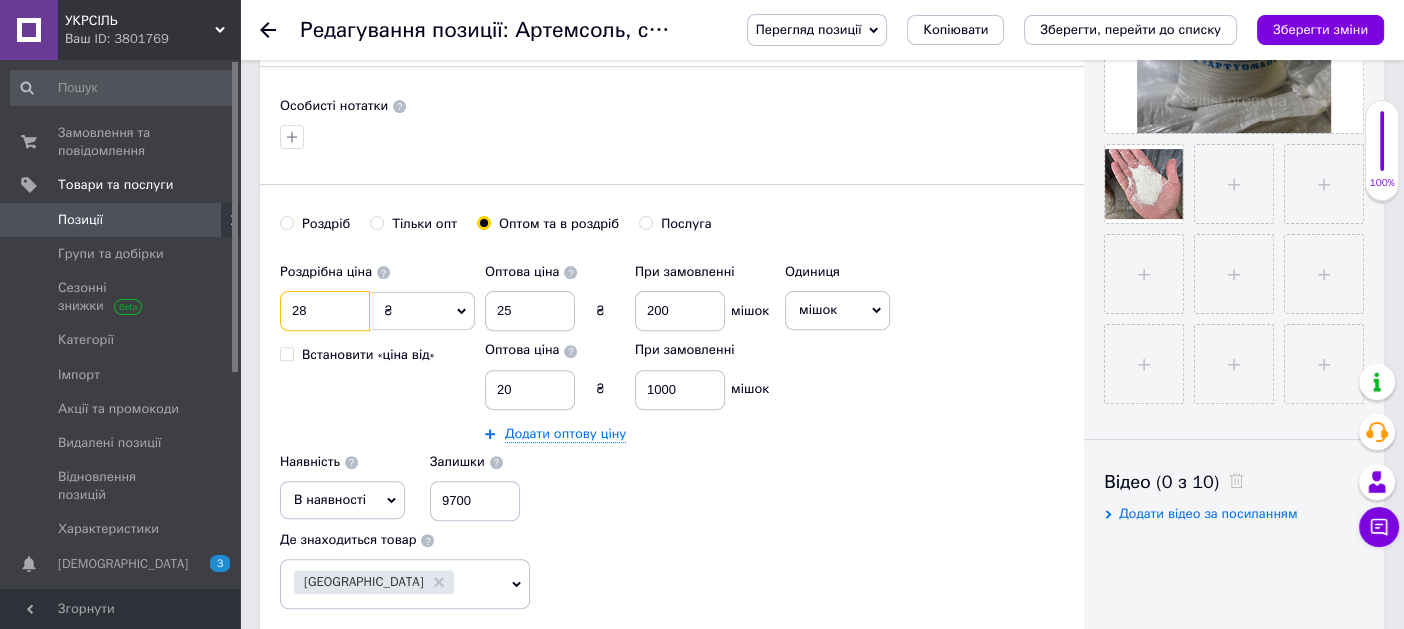 type on "28" 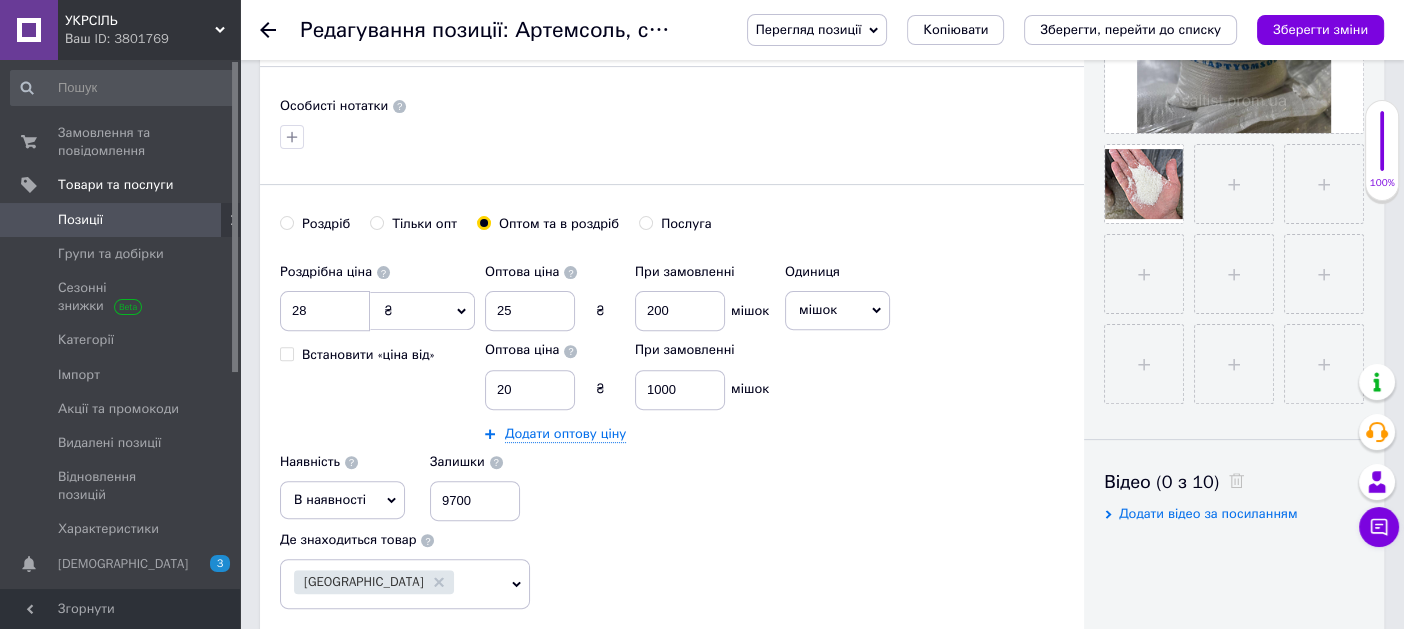 click on "мішок" at bounding box center [837, 310] 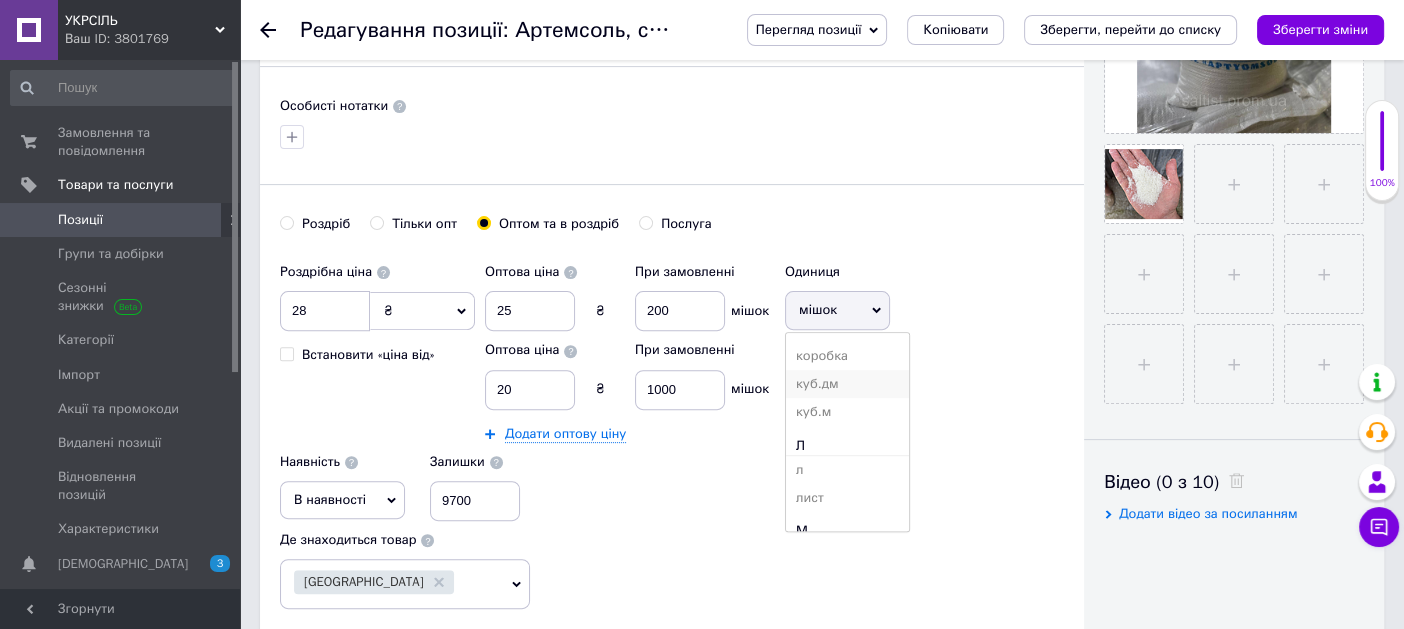 scroll, scrollTop: 0, scrollLeft: 0, axis: both 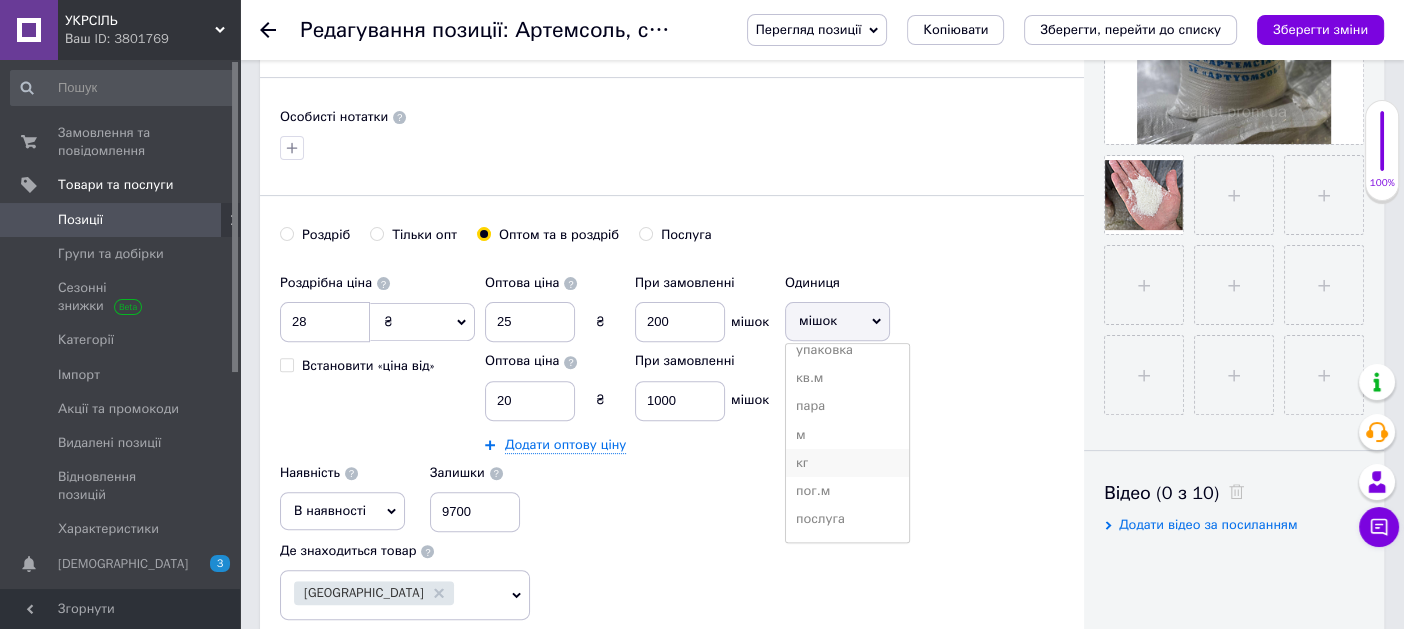click on "кг" at bounding box center (847, 463) 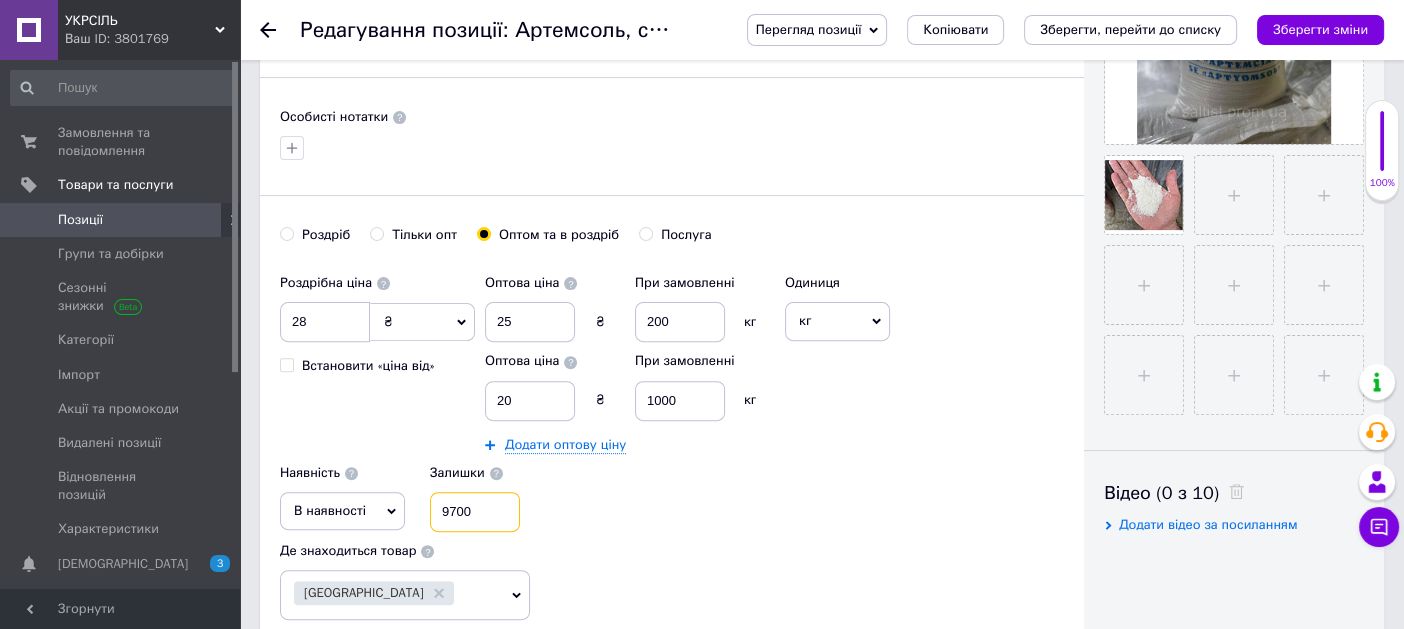 drag, startPoint x: 494, startPoint y: 505, endPoint x: 381, endPoint y: 513, distance: 113.28283 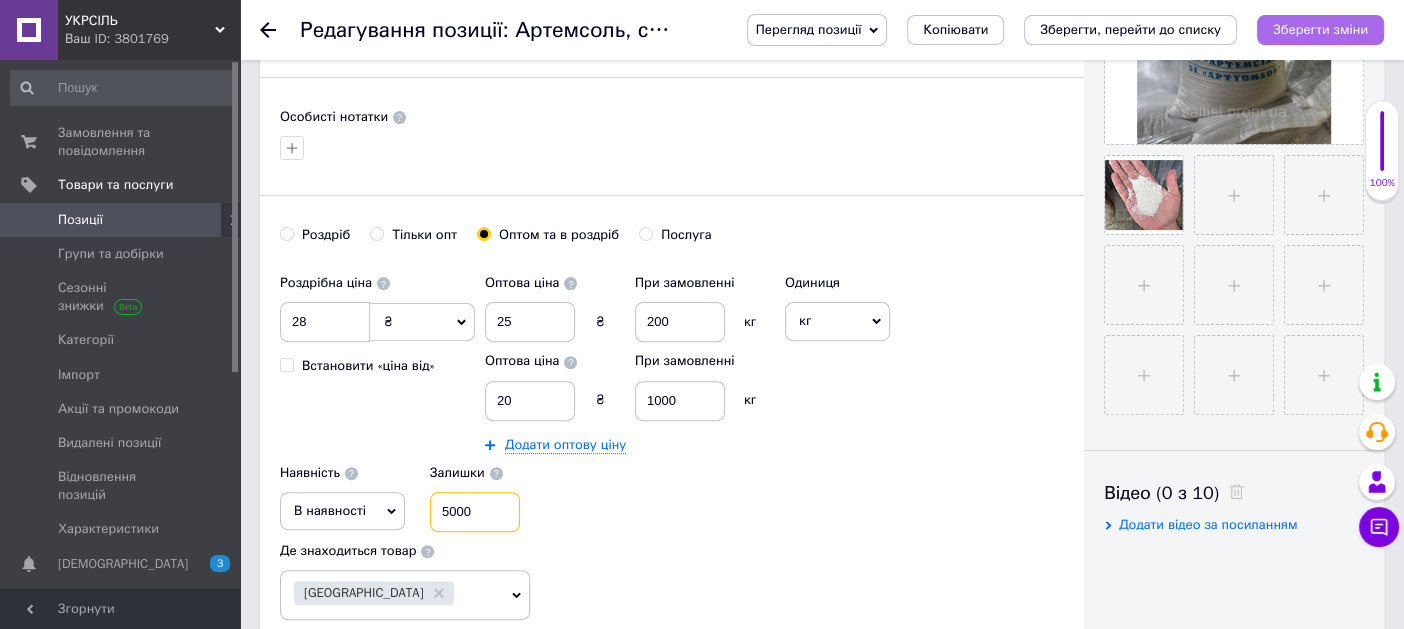 type on "5000" 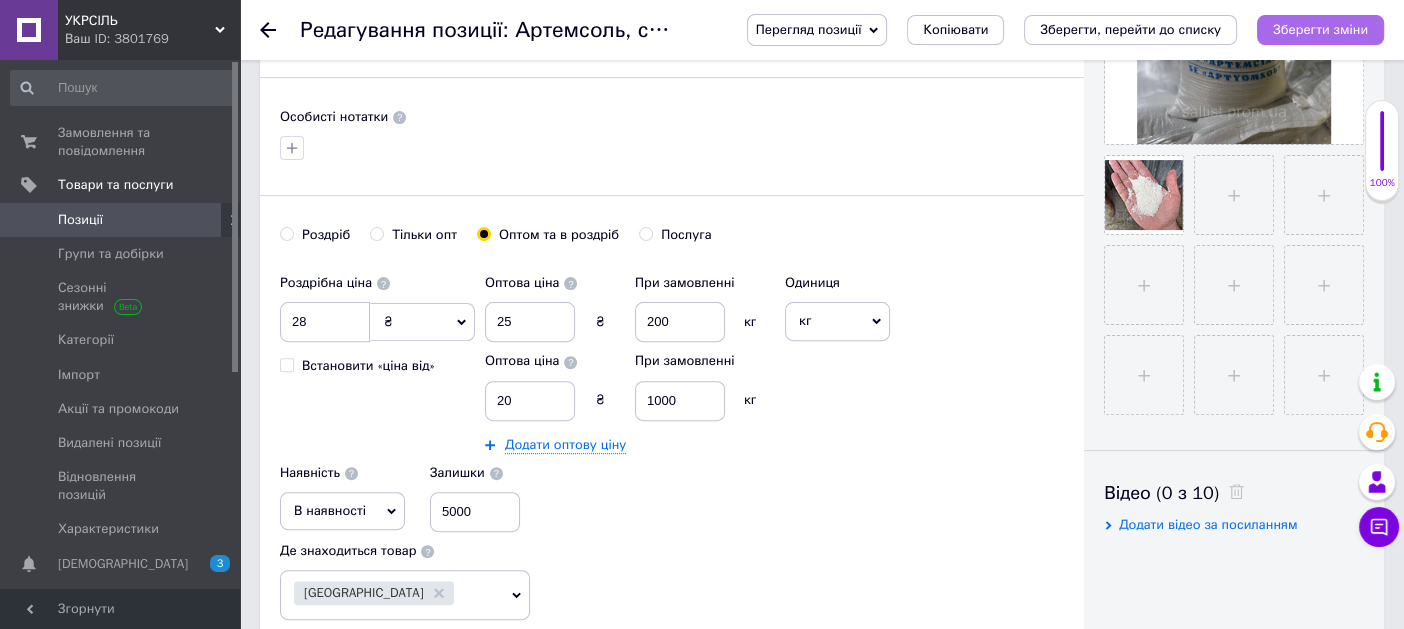 click on "Зберегти зміни" at bounding box center [1320, 29] 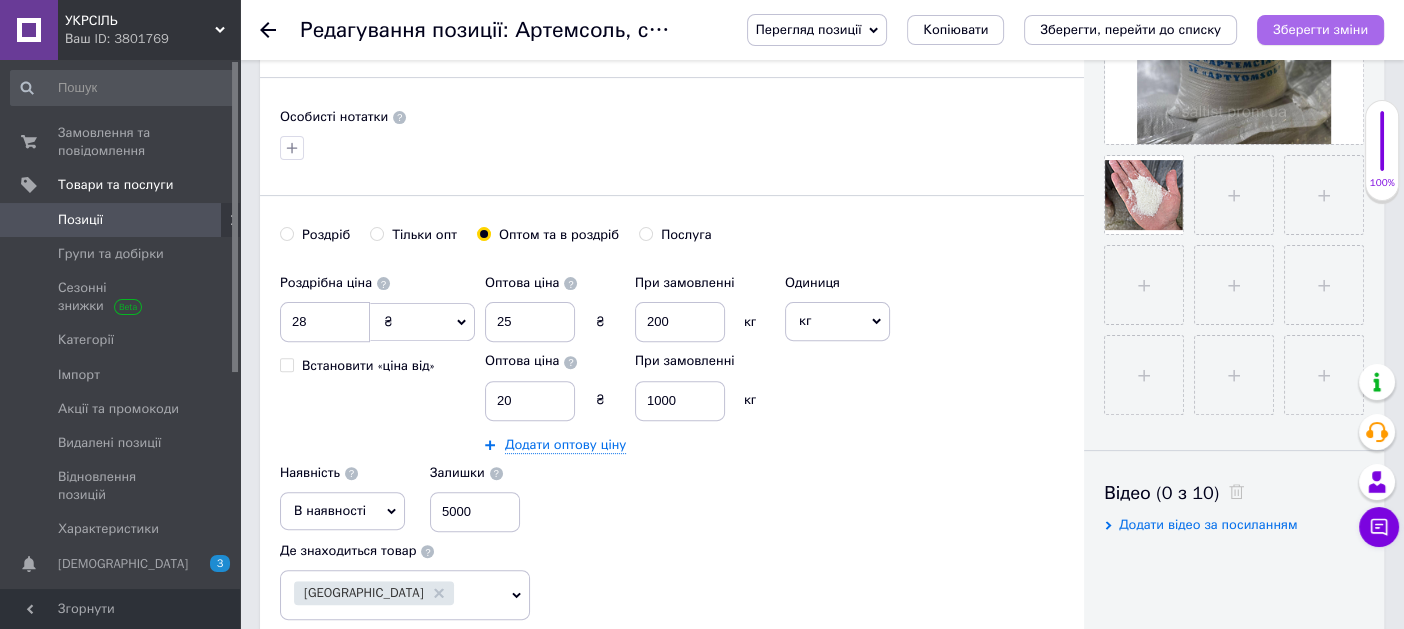 click on "Зберегти зміни" at bounding box center (1320, 30) 